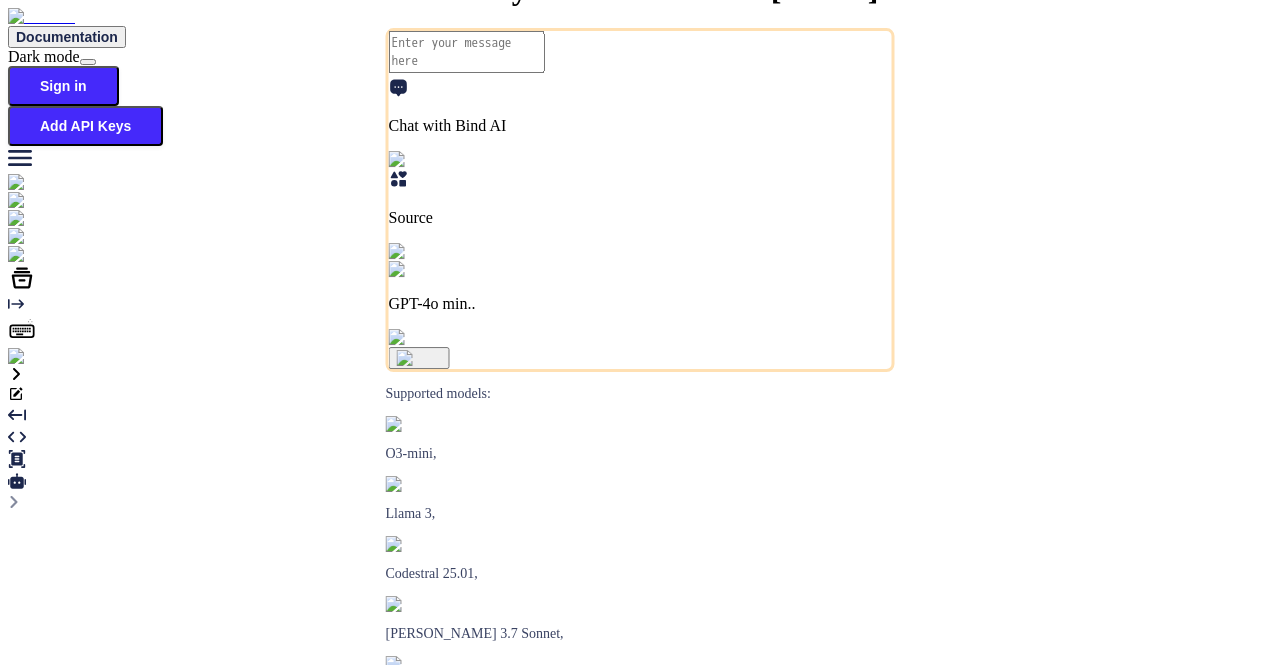 scroll, scrollTop: 0, scrollLeft: 0, axis: both 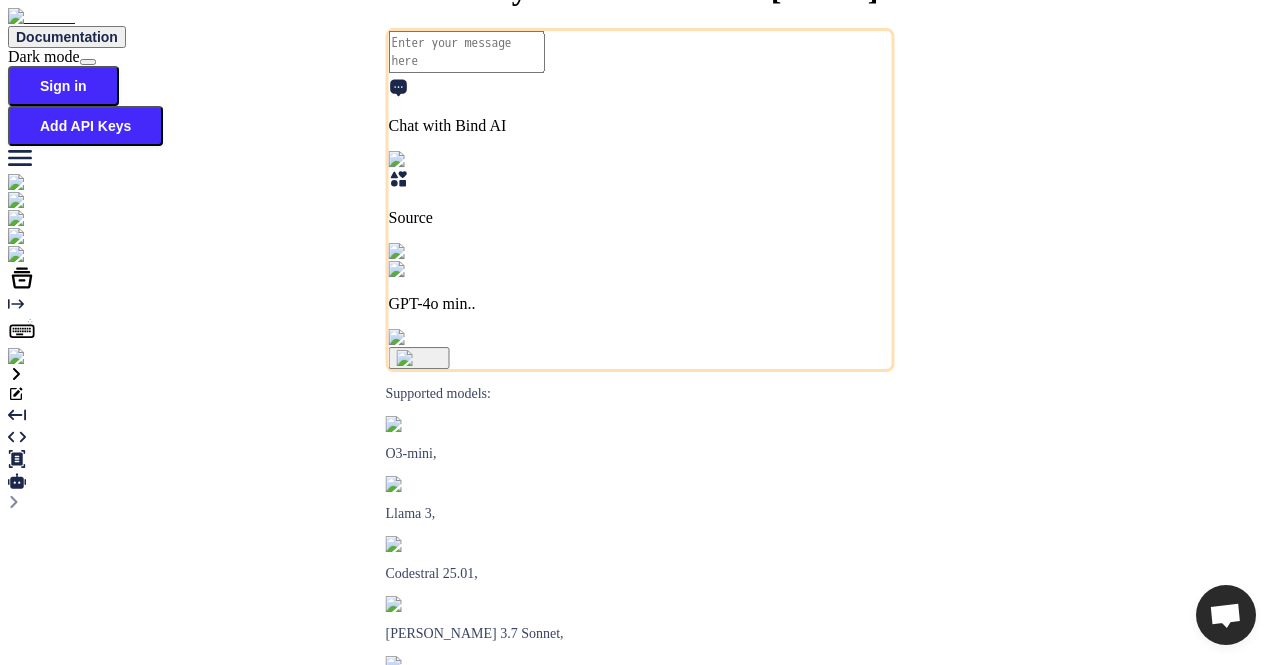 click at bounding box center [35, 357] 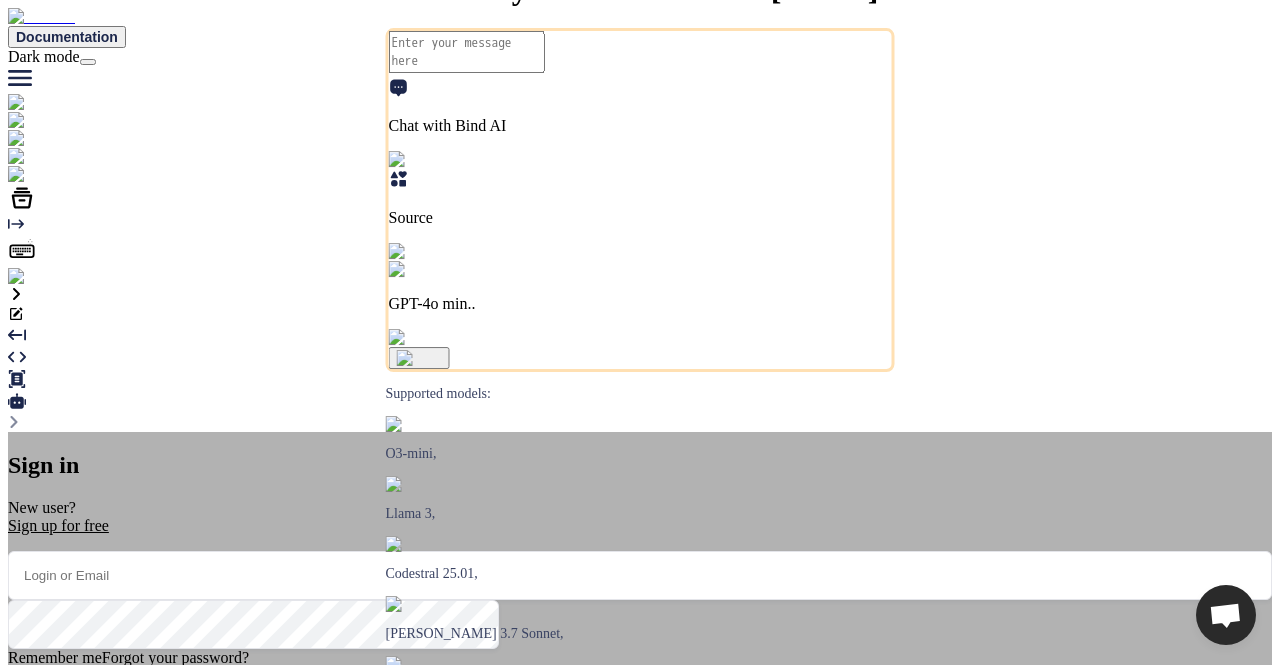 click on "Sign in with Google" at bounding box center [117, 757] 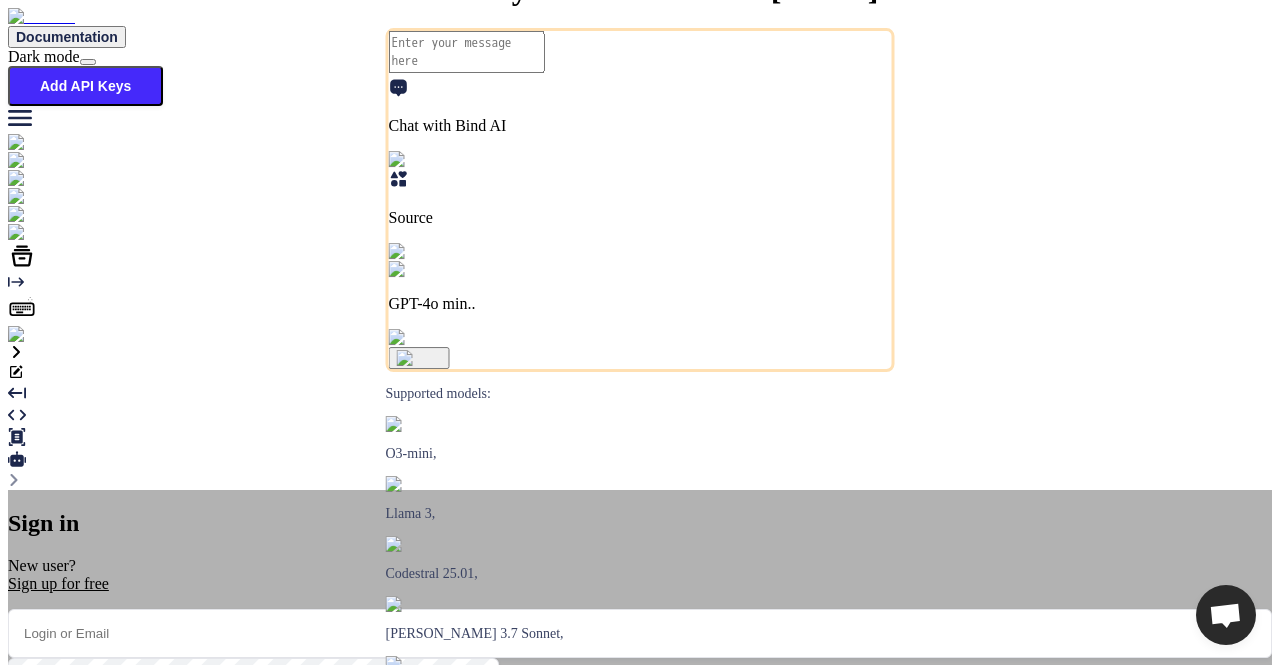 type on "x" 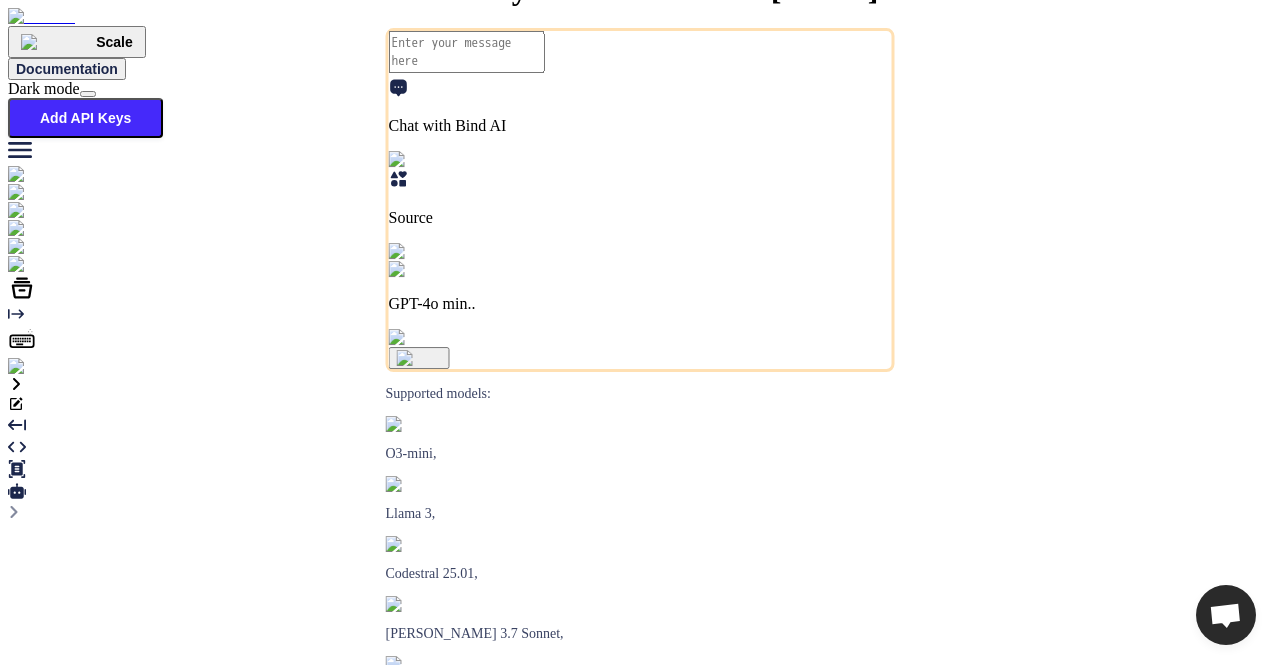 click at bounding box center (40, 367) 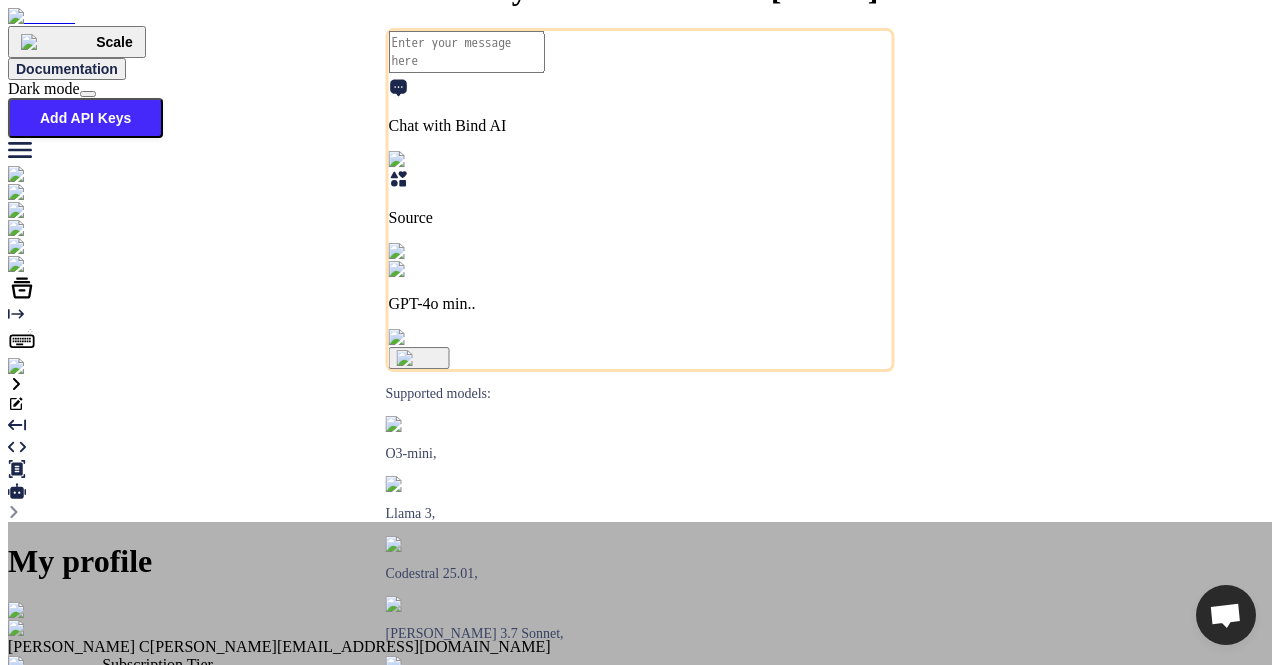 click on "Log out" at bounding box center (640, 1062) 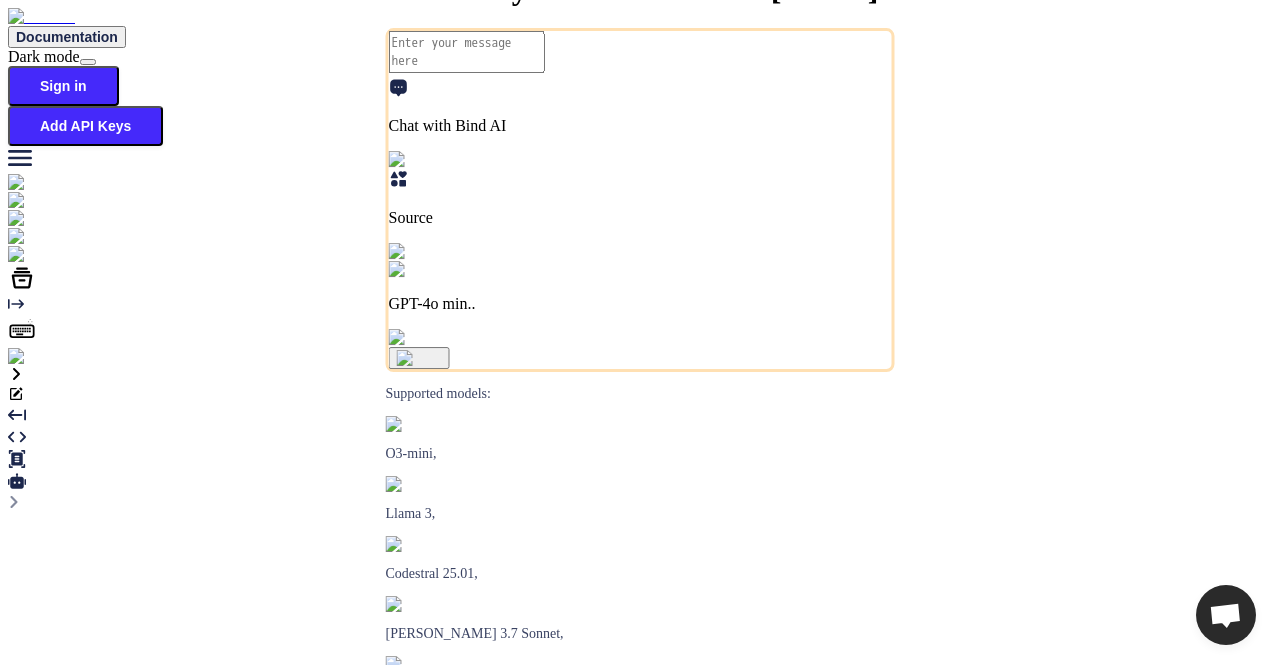 click at bounding box center [35, 357] 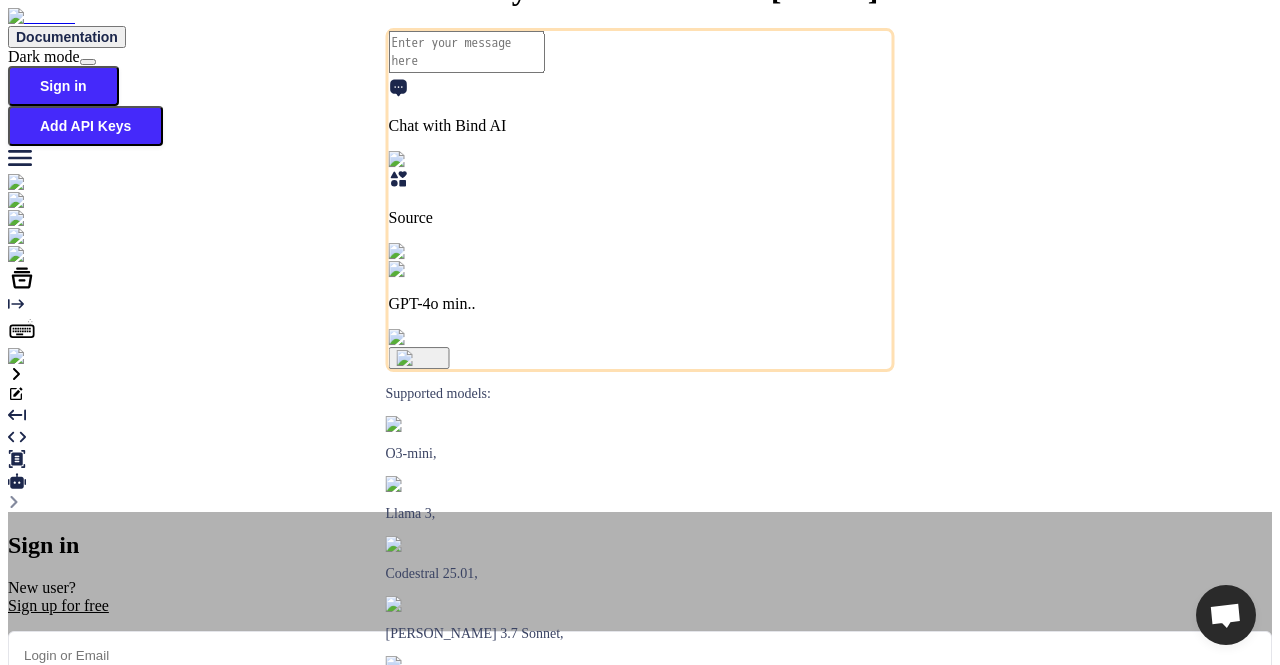 click at bounding box center [640, 655] 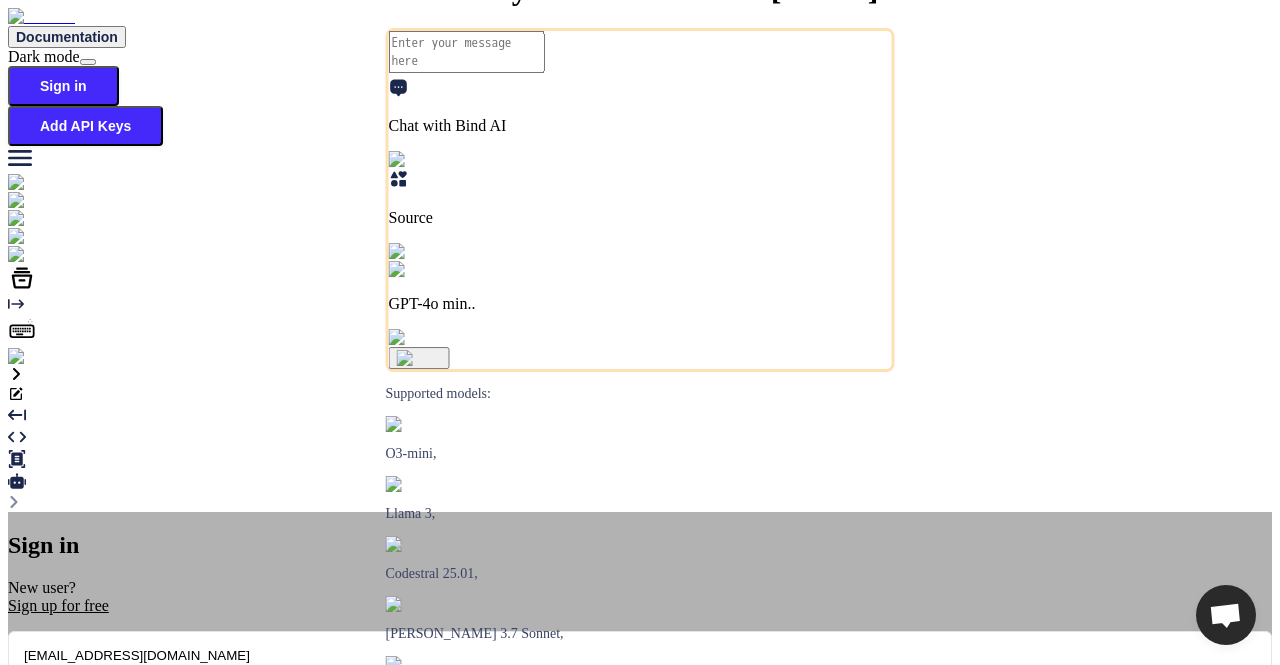 type on "[EMAIL_ADDRESS][DOMAIN_NAME]" 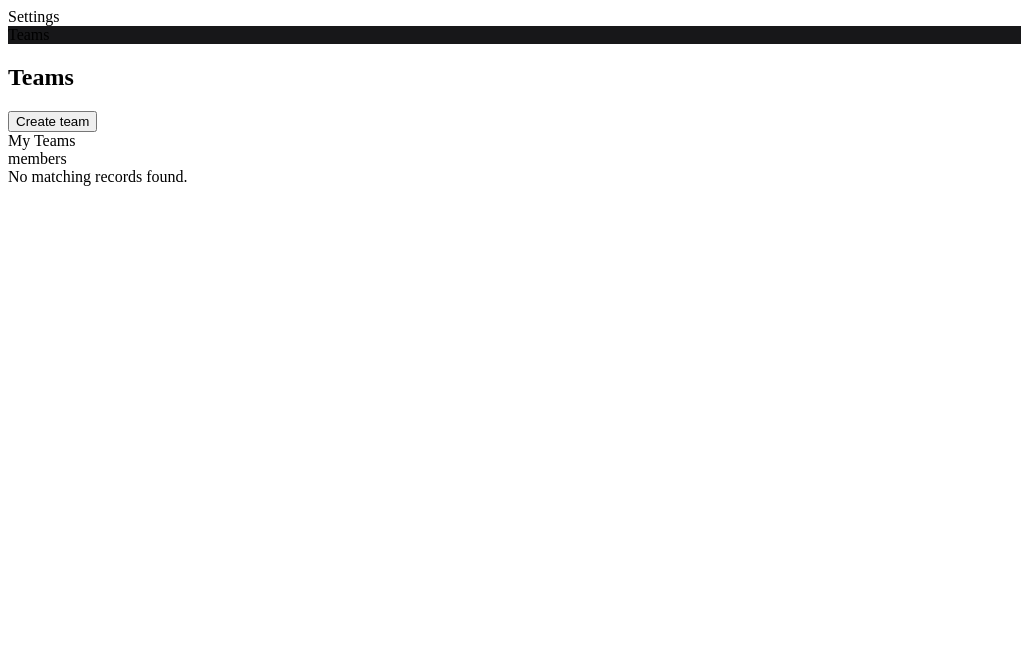 scroll, scrollTop: 0, scrollLeft: 0, axis: both 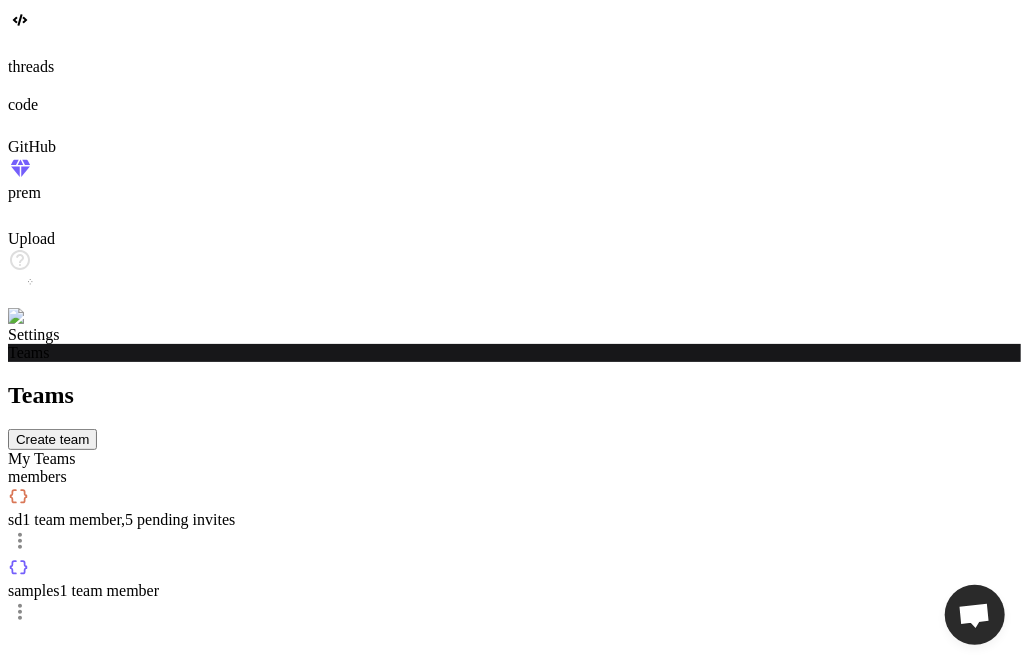 click on "Create team" at bounding box center (52, 439) 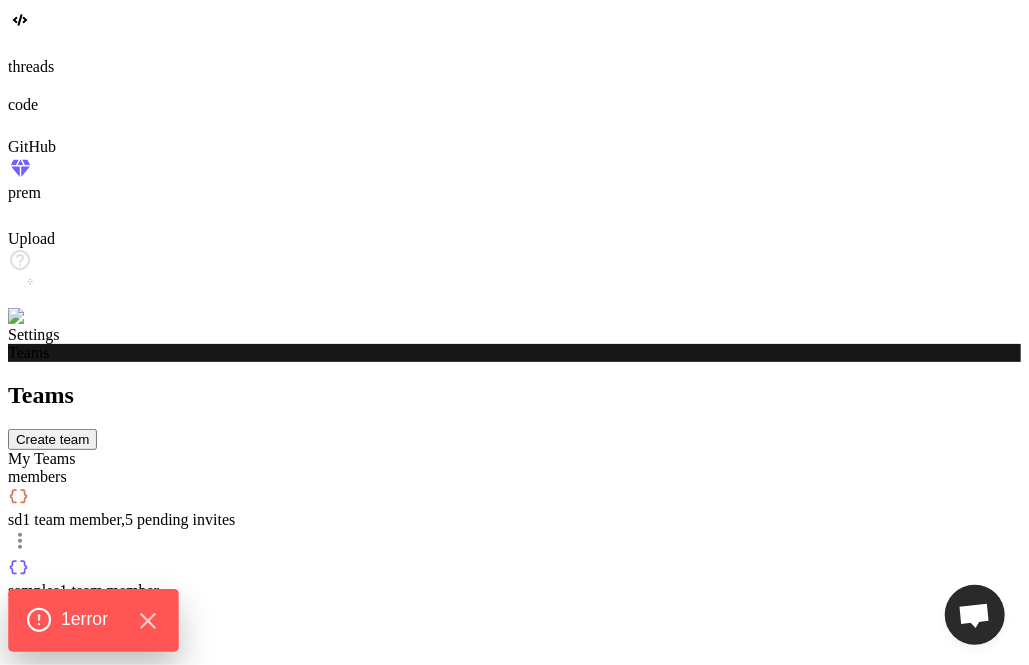 click on "1  error" 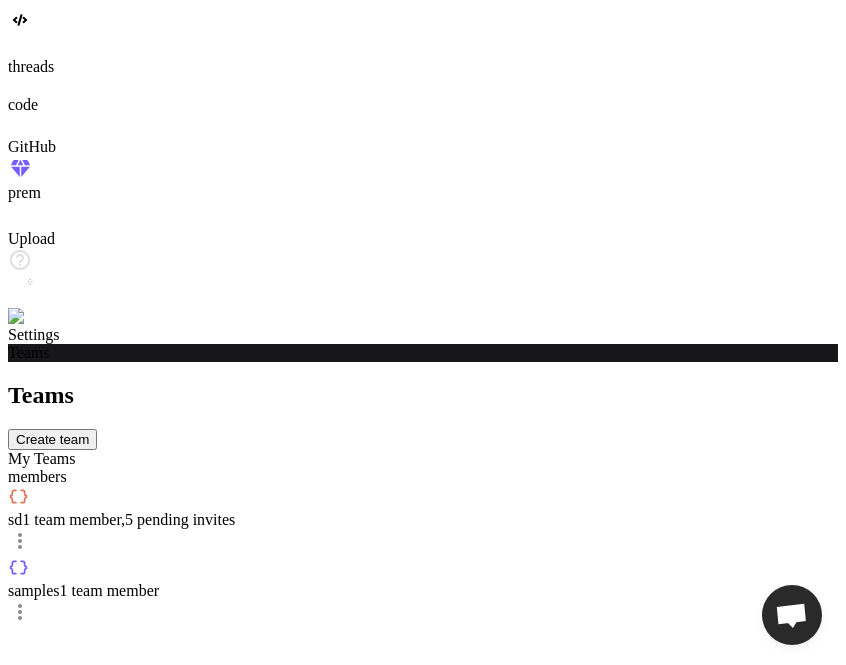 click on "Create team" at bounding box center (52, 439) 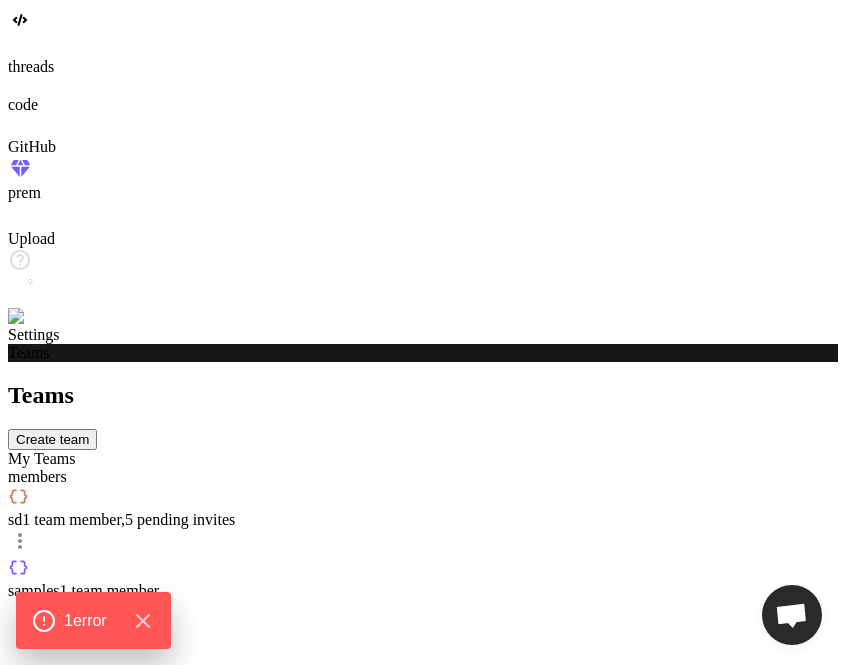 type 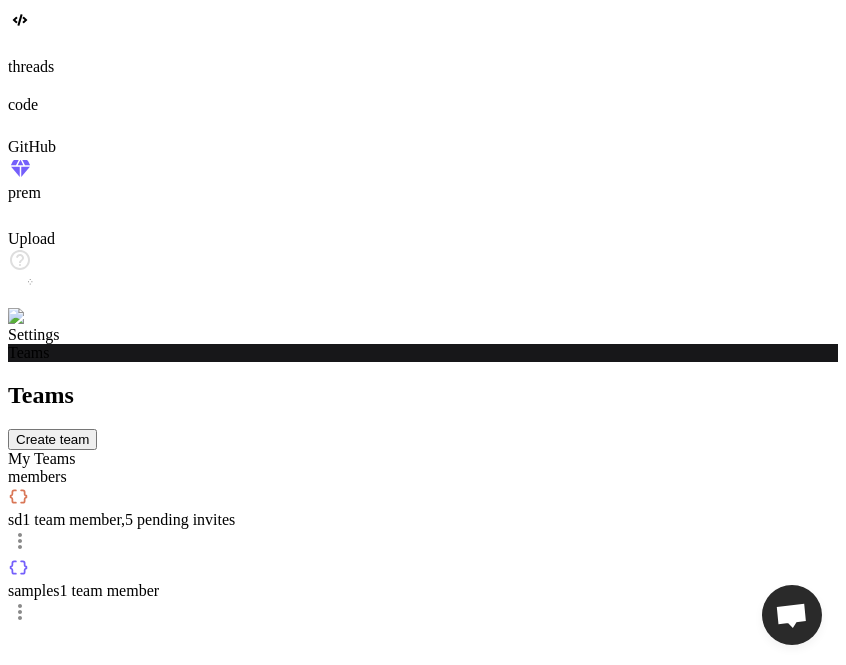 click on "Create team" at bounding box center [52, 439] 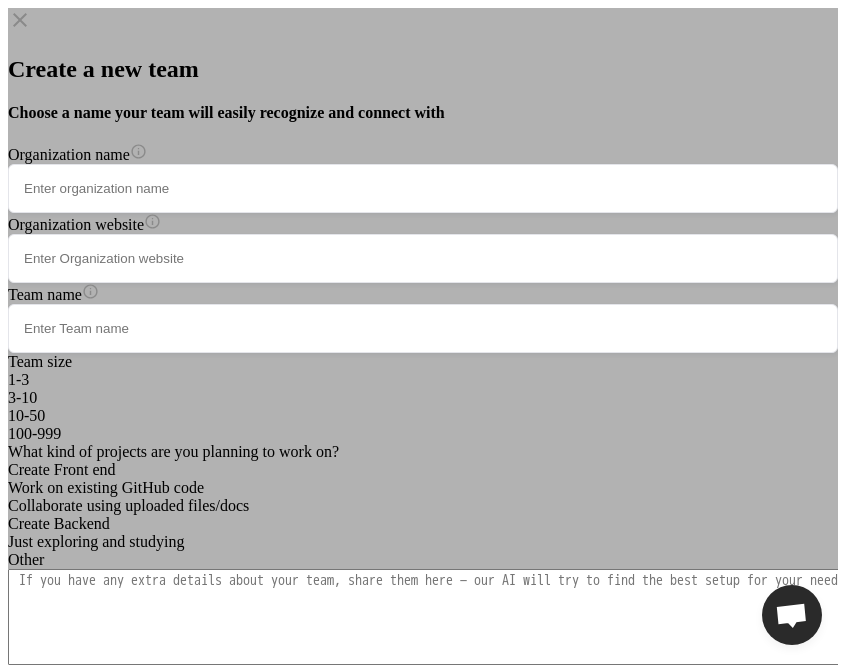 click on "Create a new team Choose a name your team will easily recognize and connect with Organization name Organization website Team name Team size 1-3 3-10 10-50 100-999 What kind of projects are you planning to work on? Create Front end Work on existing GitHub code Collaborate using uploaded files/docs Create Backend Just exploring and studying Other Create Team" at bounding box center [423, 349] 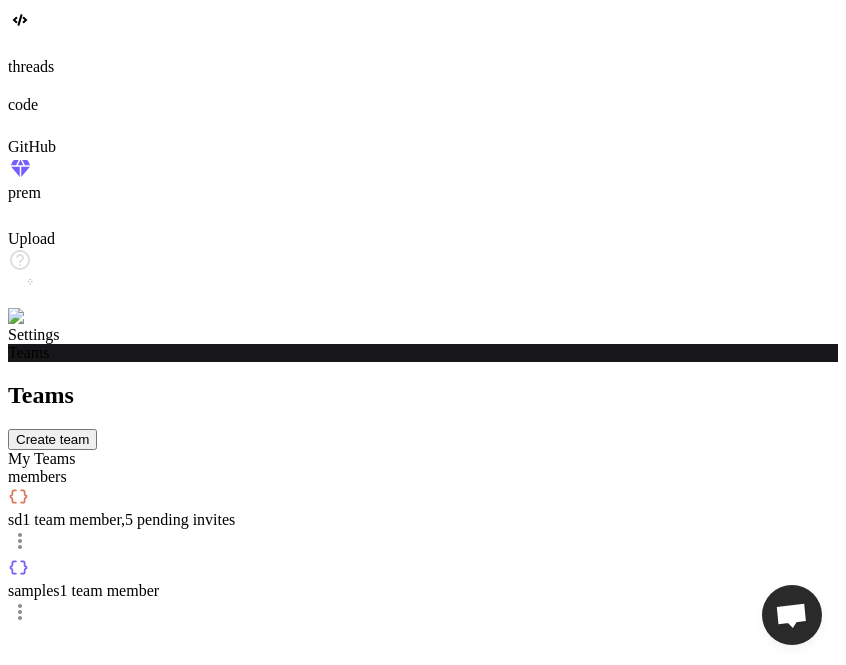click on "Create team" at bounding box center (52, 439) 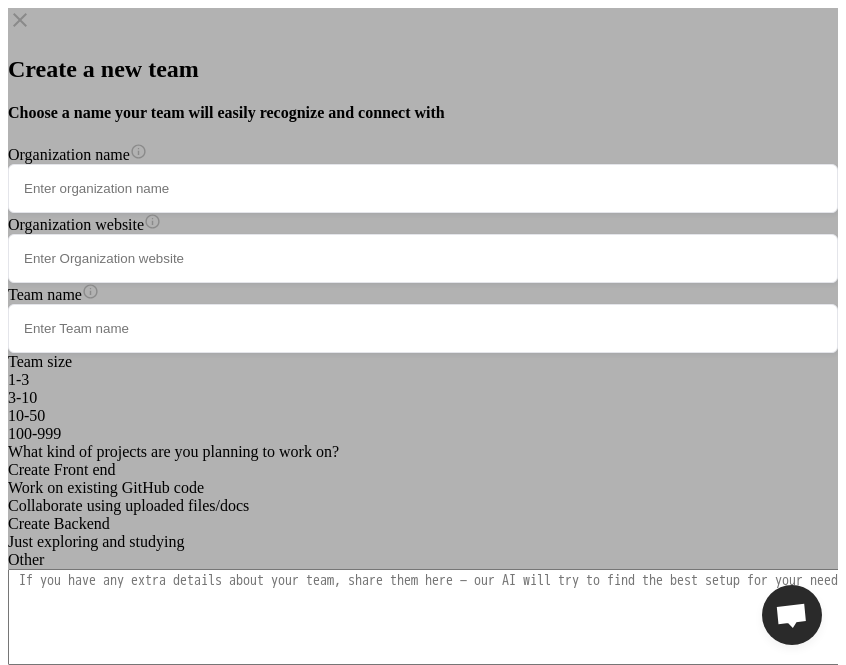 click 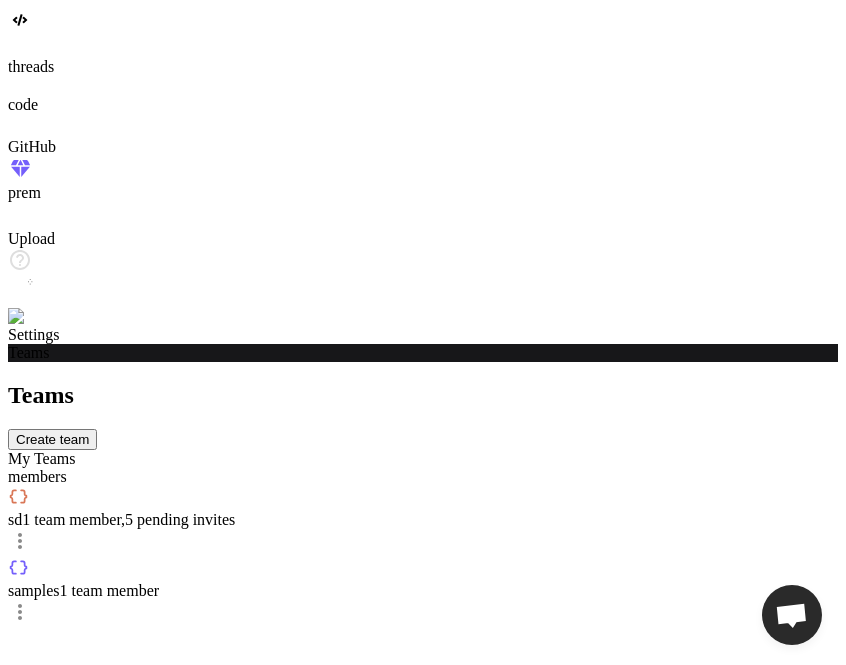 click on "Create team" at bounding box center [52, 439] 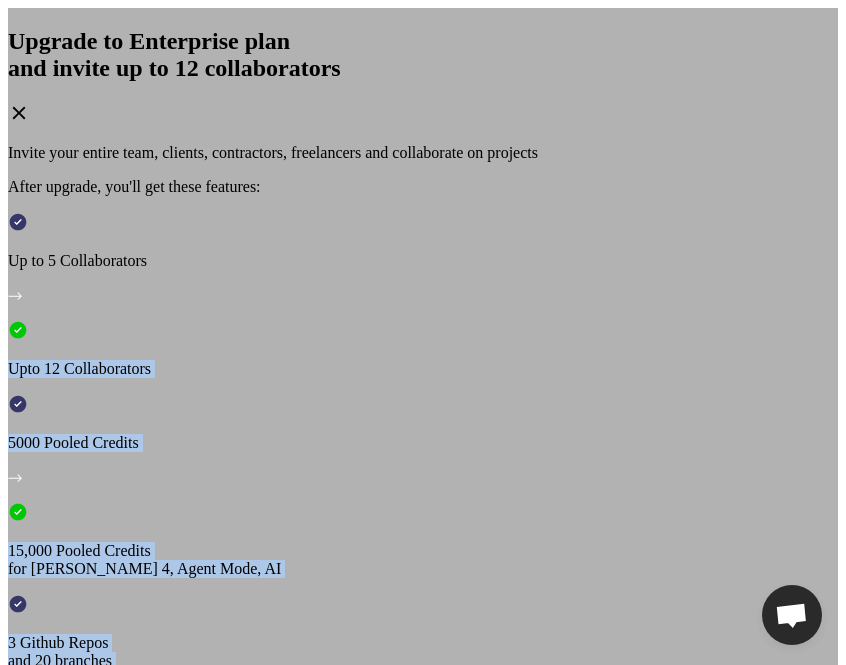 drag, startPoint x: 471, startPoint y: 281, endPoint x: 626, endPoint y: 391, distance: 190.06578 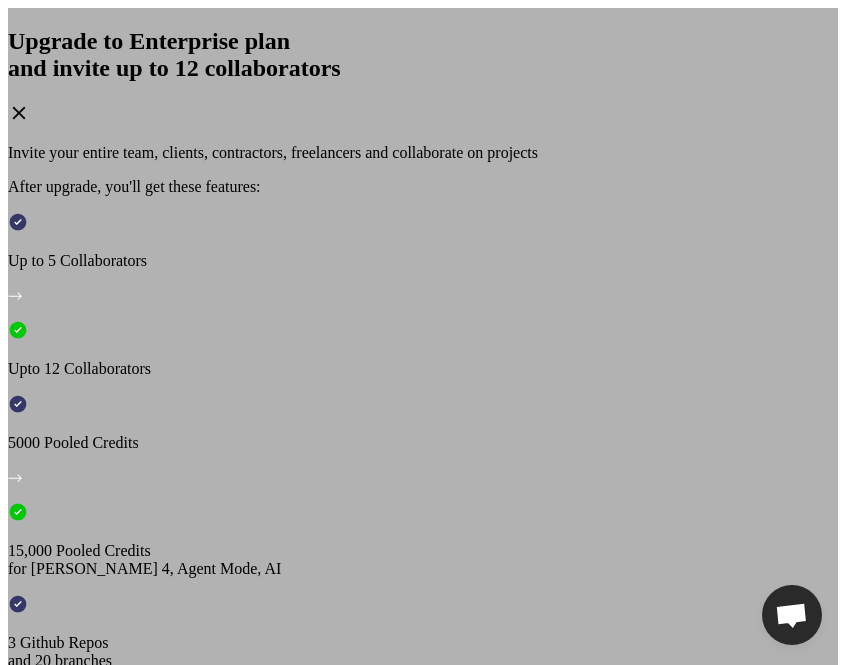 click 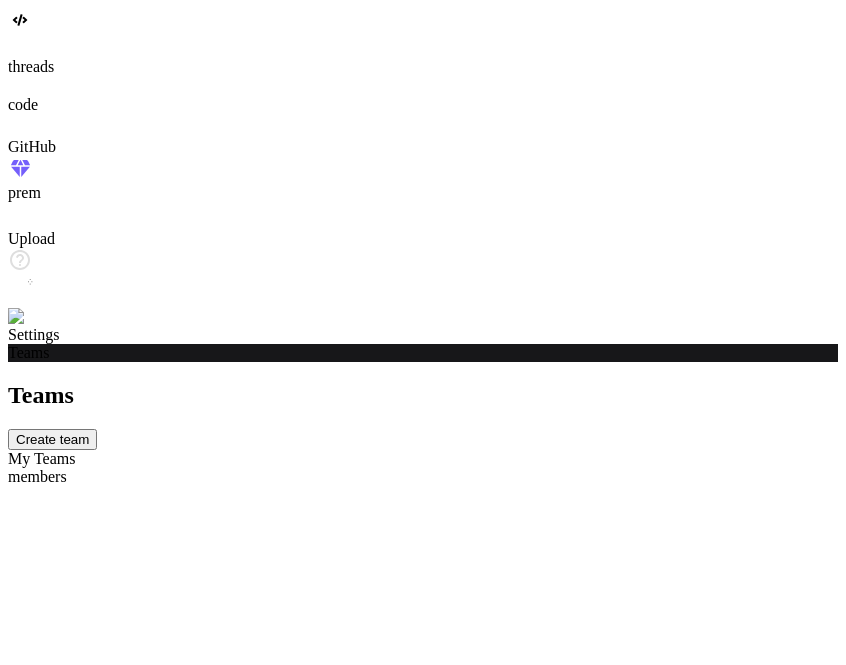 scroll, scrollTop: 0, scrollLeft: 0, axis: both 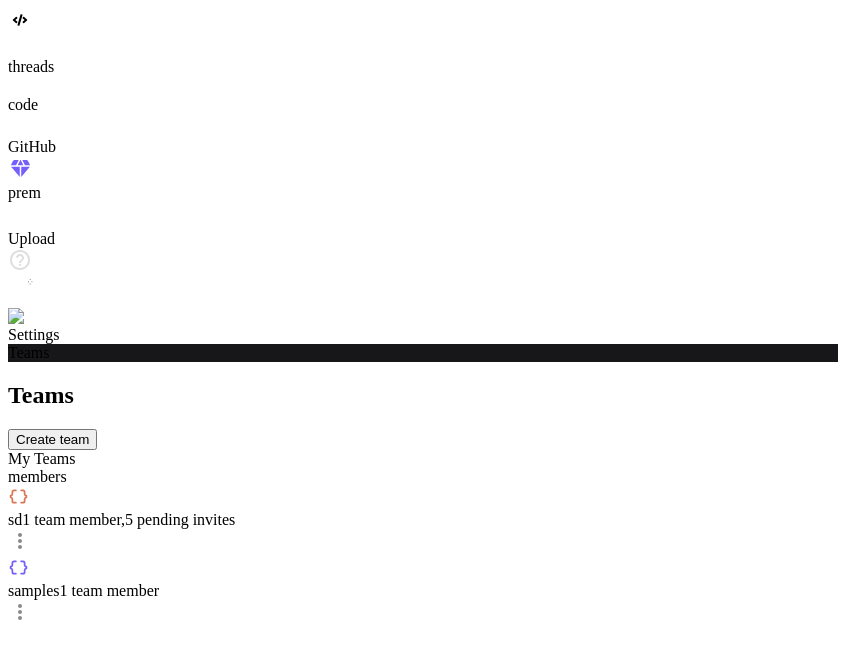 click 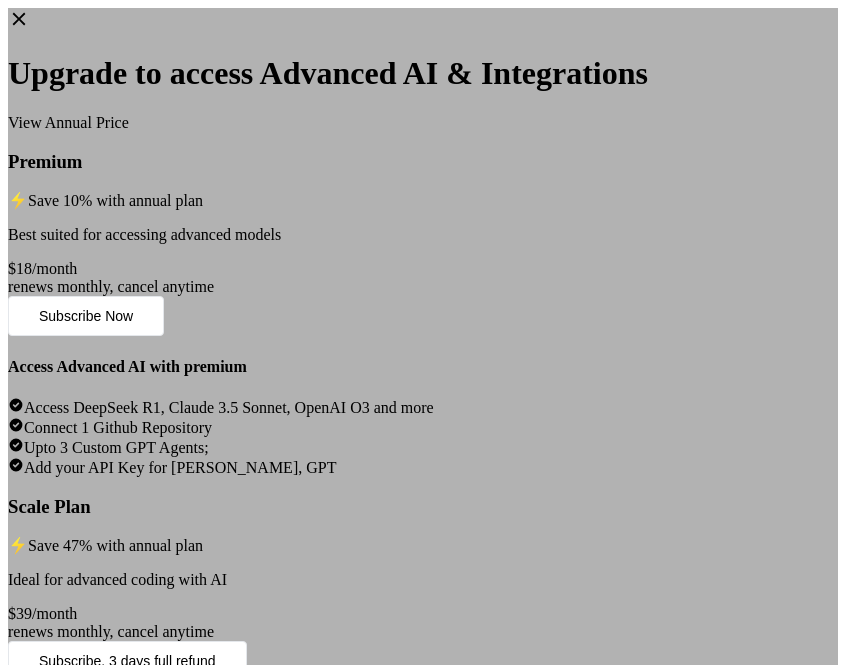 click on "$18/month" at bounding box center (423, 269) 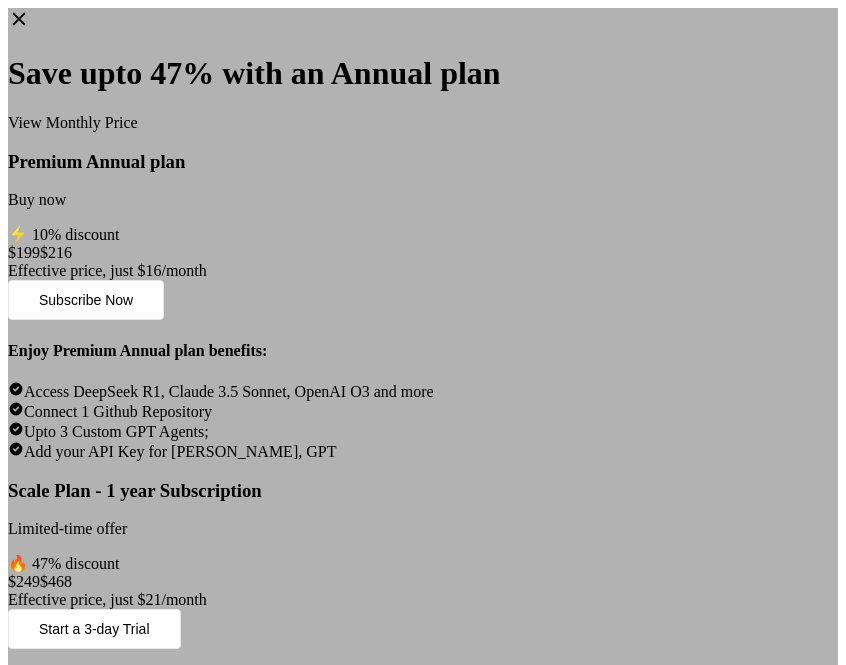 click 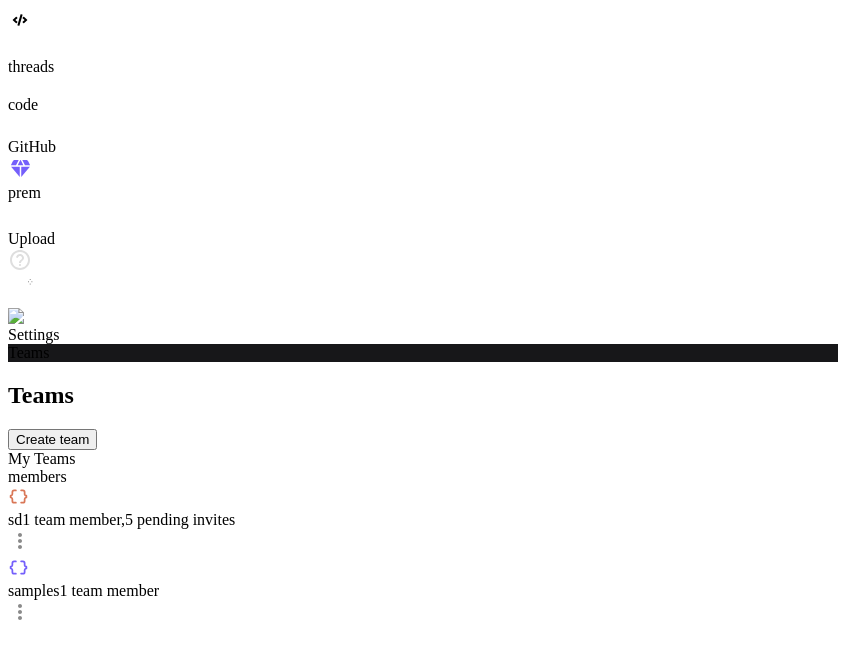click 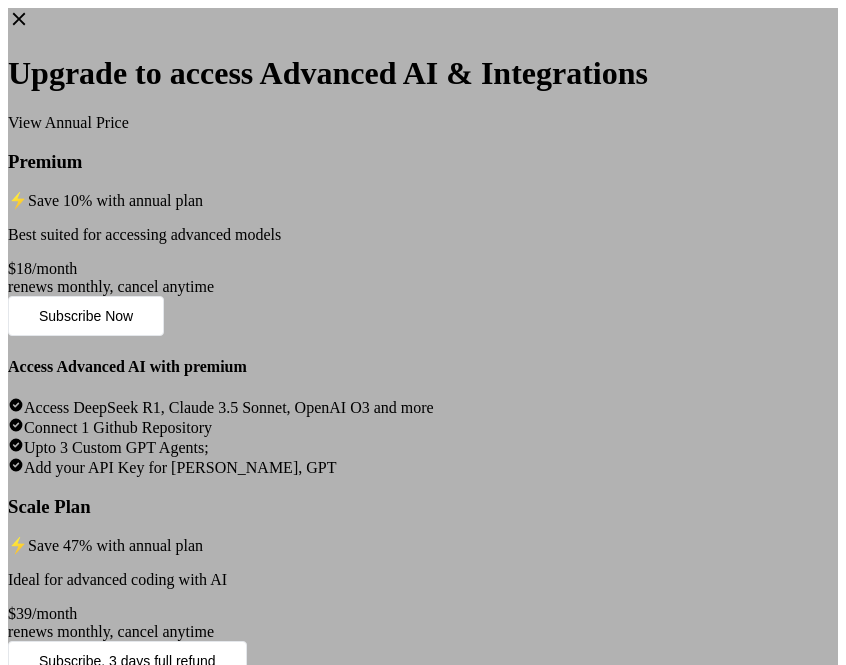 click on "View Annual Price" at bounding box center (423, 123) 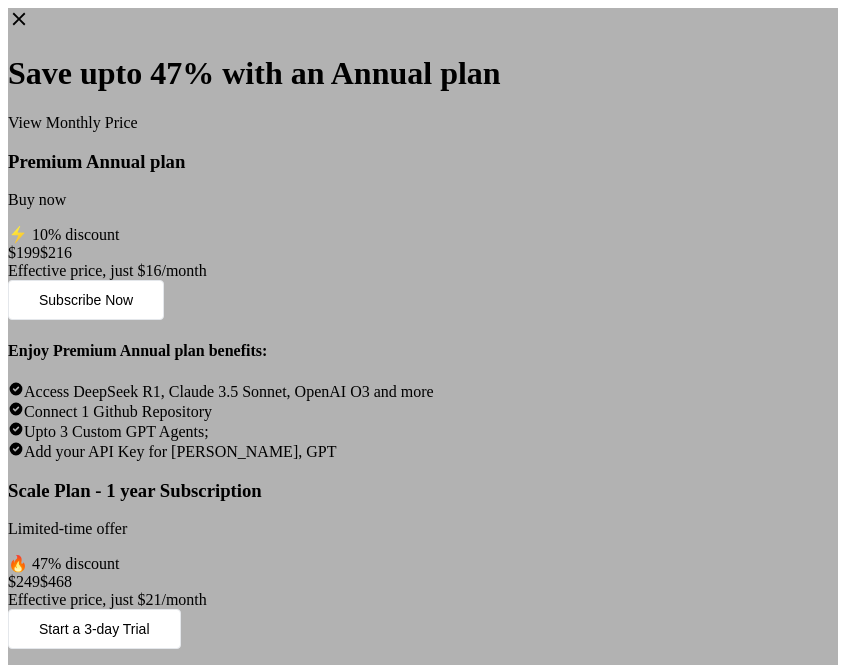 click on "Subscribe Now" at bounding box center [86, 300] 